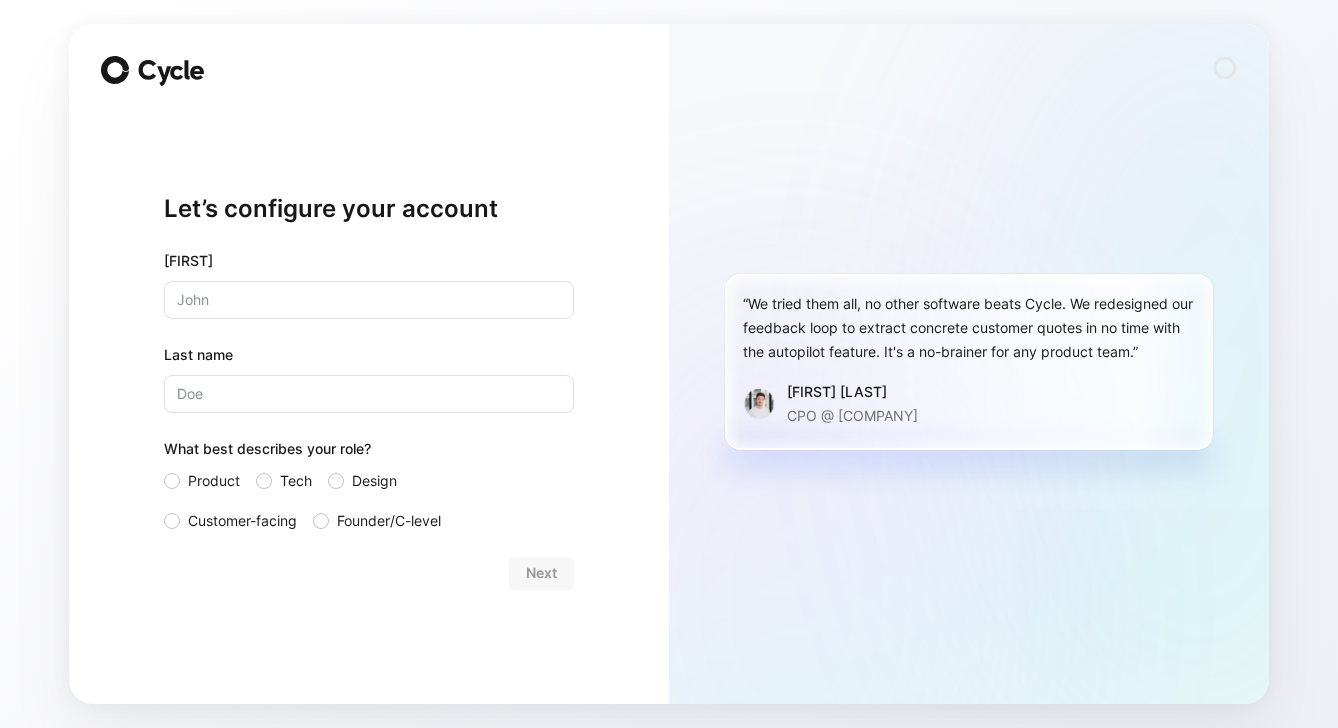 scroll, scrollTop: 0, scrollLeft: 0, axis: both 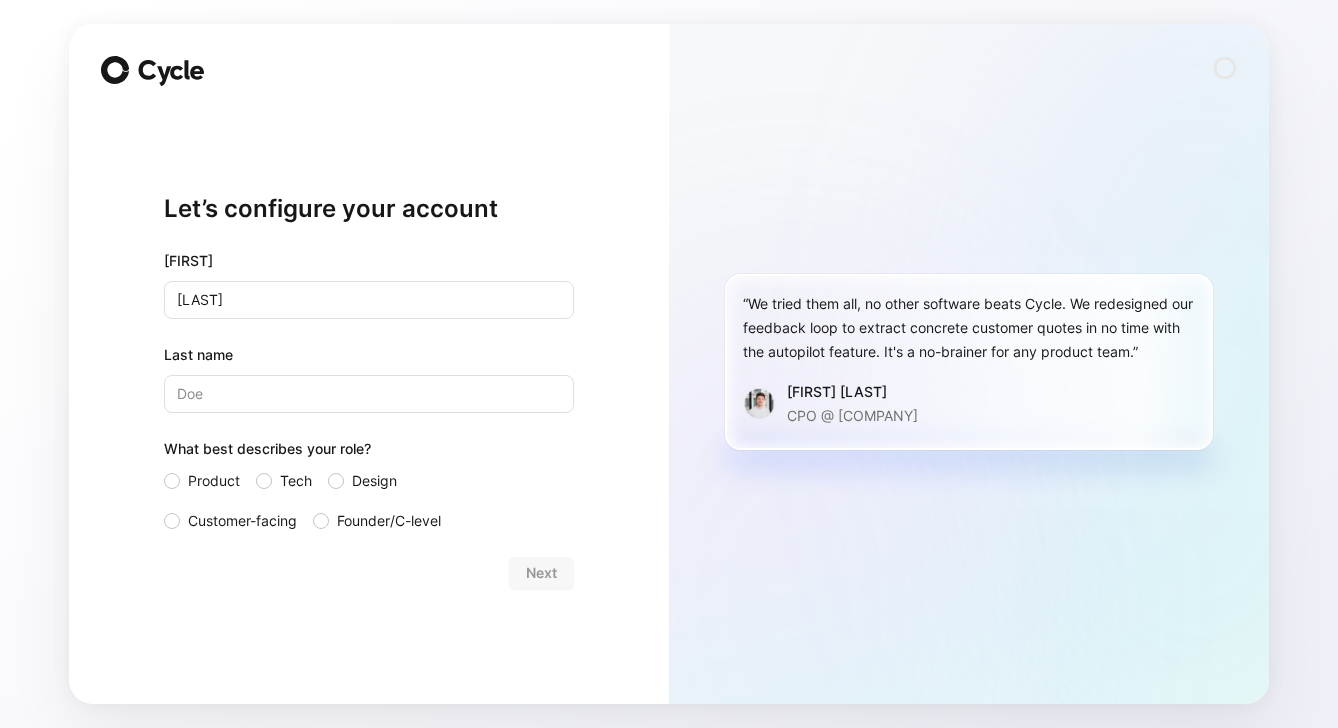 type on "[LAST]" 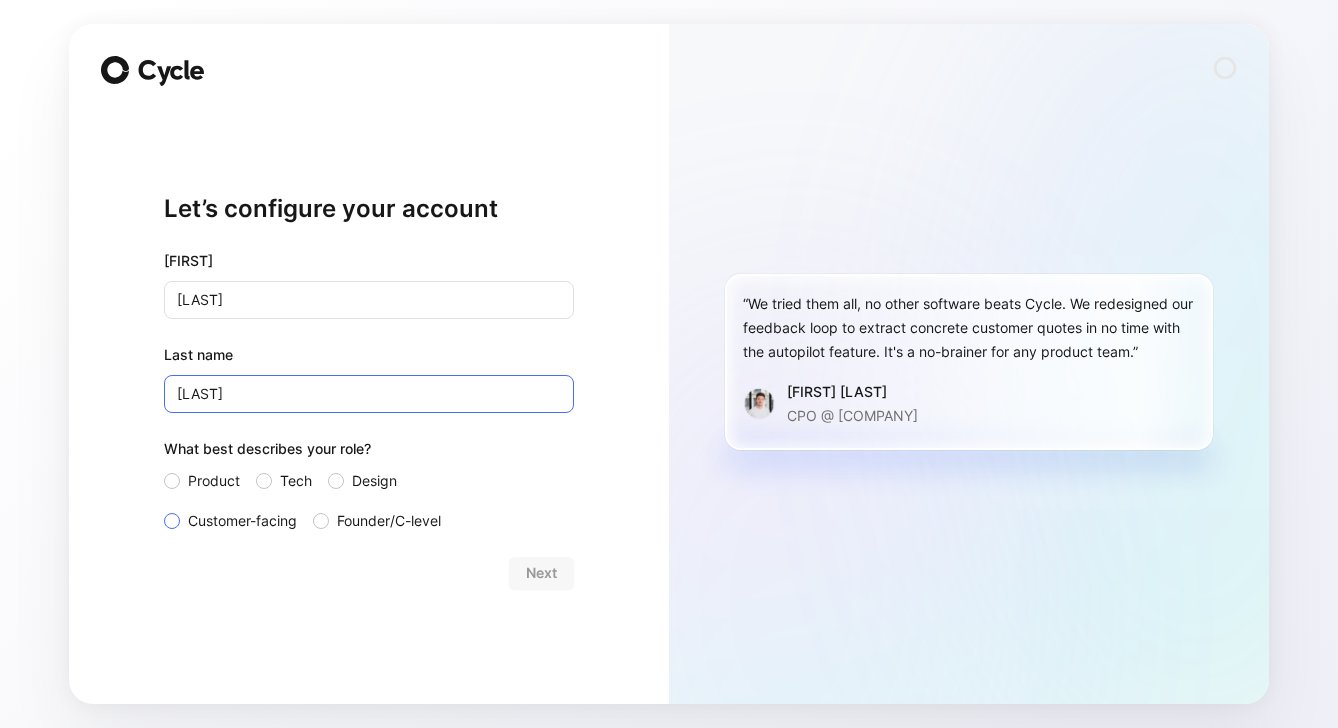 type on "[LAST]" 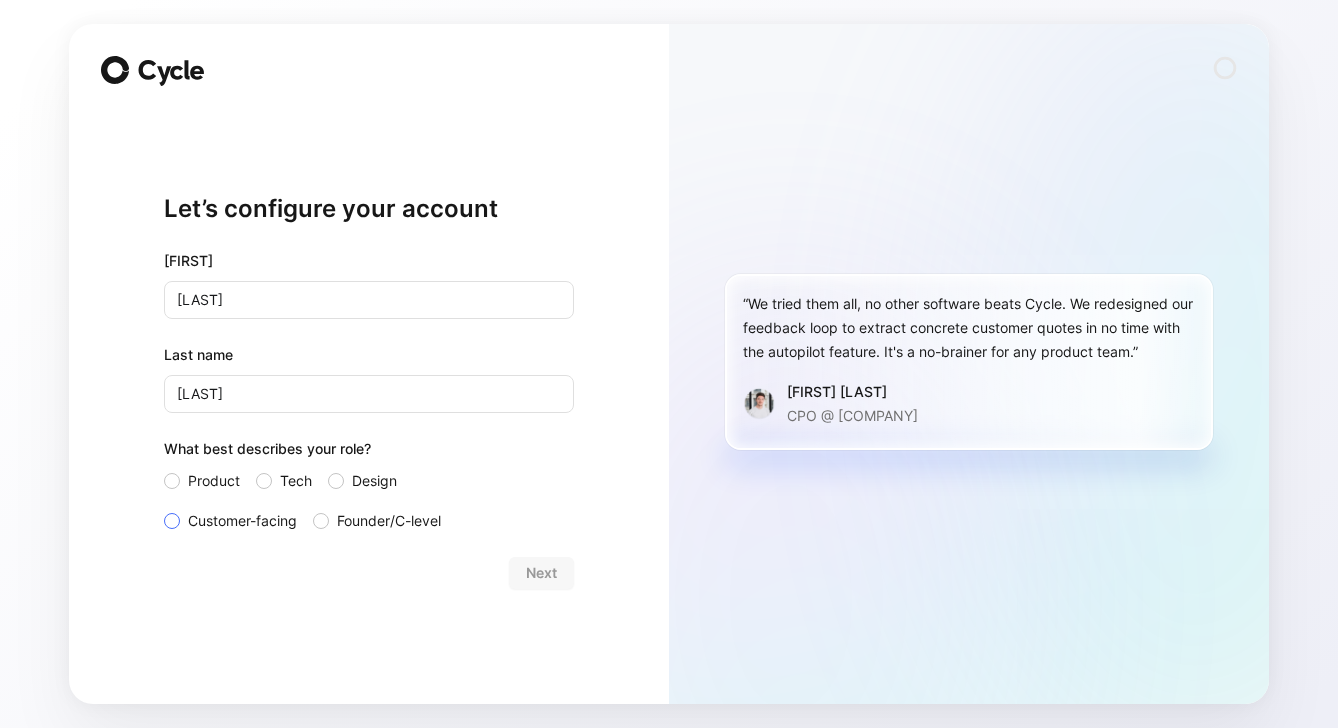 click on "Customer-facing" at bounding box center (242, 521) 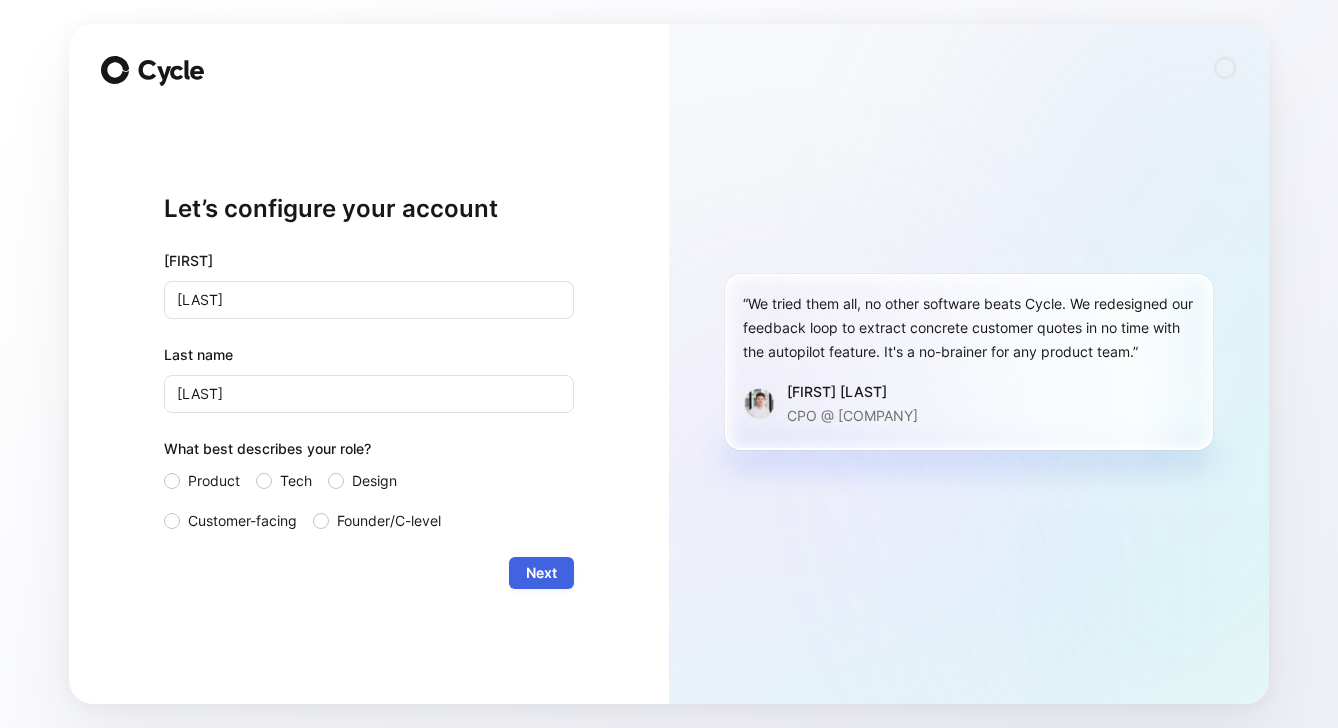 click on "Next" at bounding box center (541, 573) 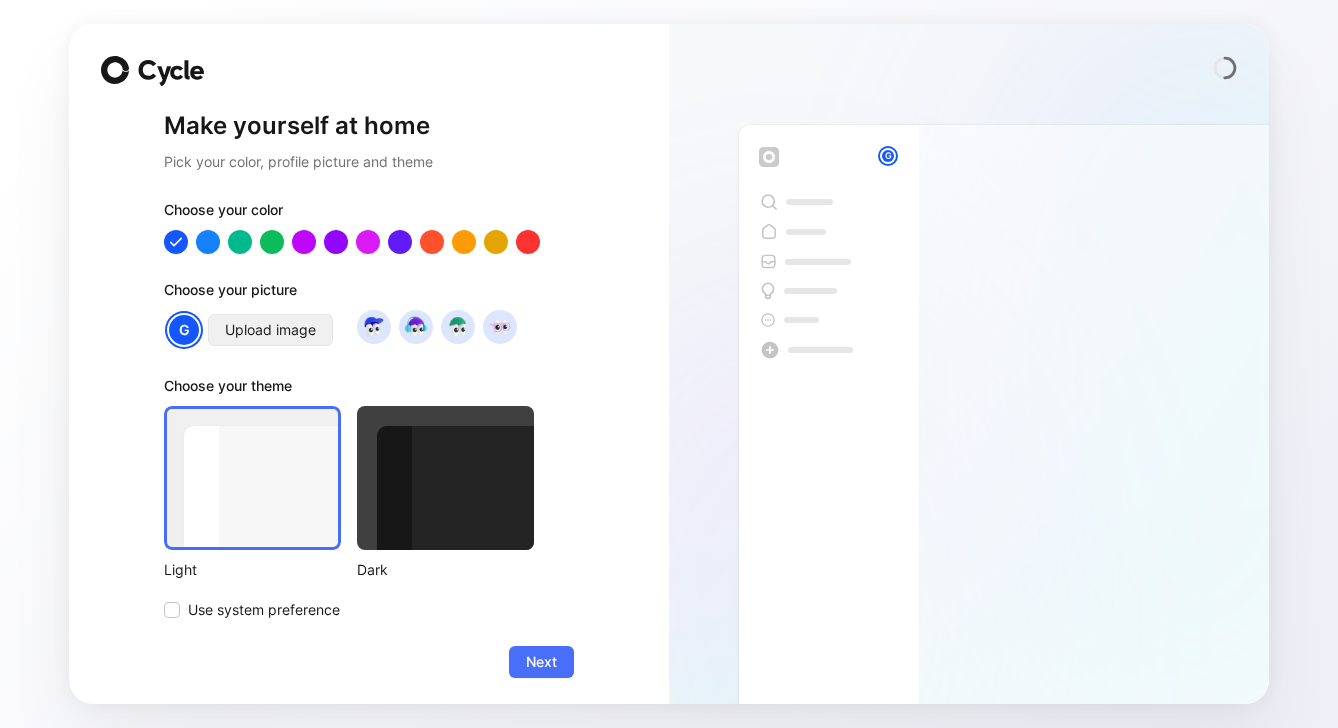 click on "Upload image" at bounding box center [270, 330] 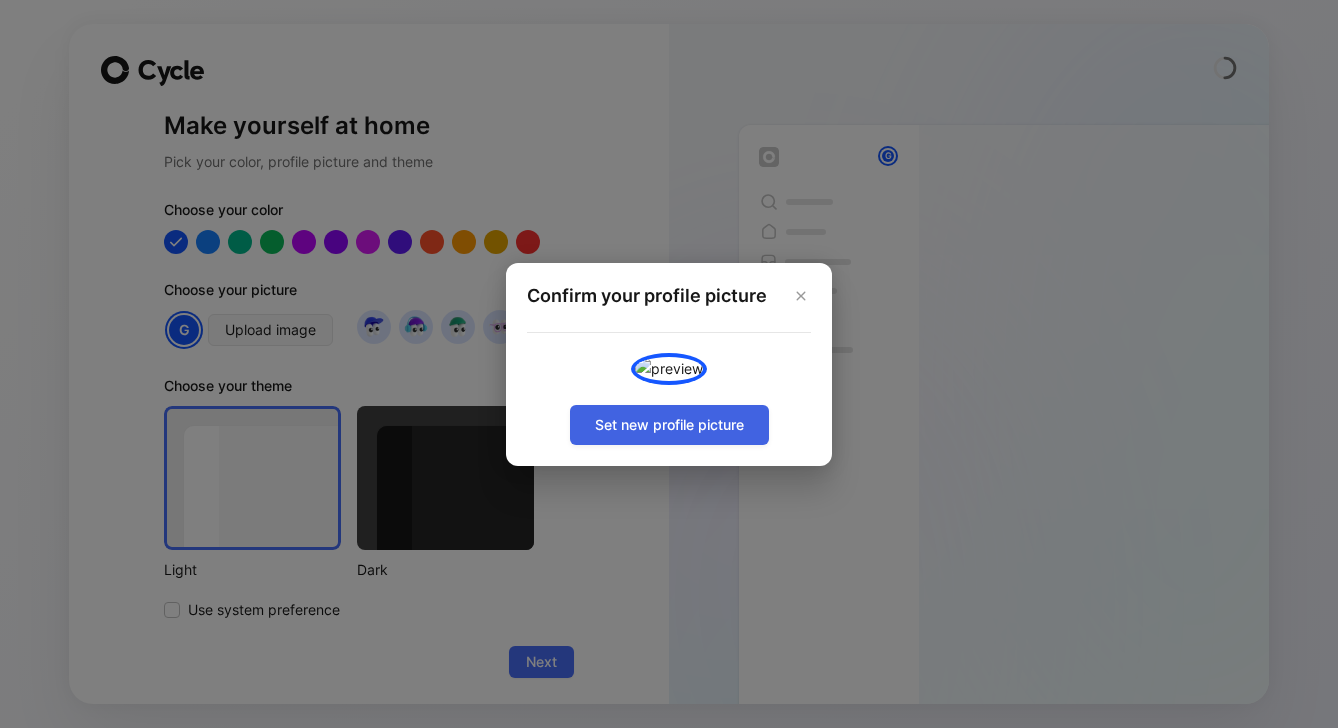 click on "Set new profile picture" at bounding box center (669, 425) 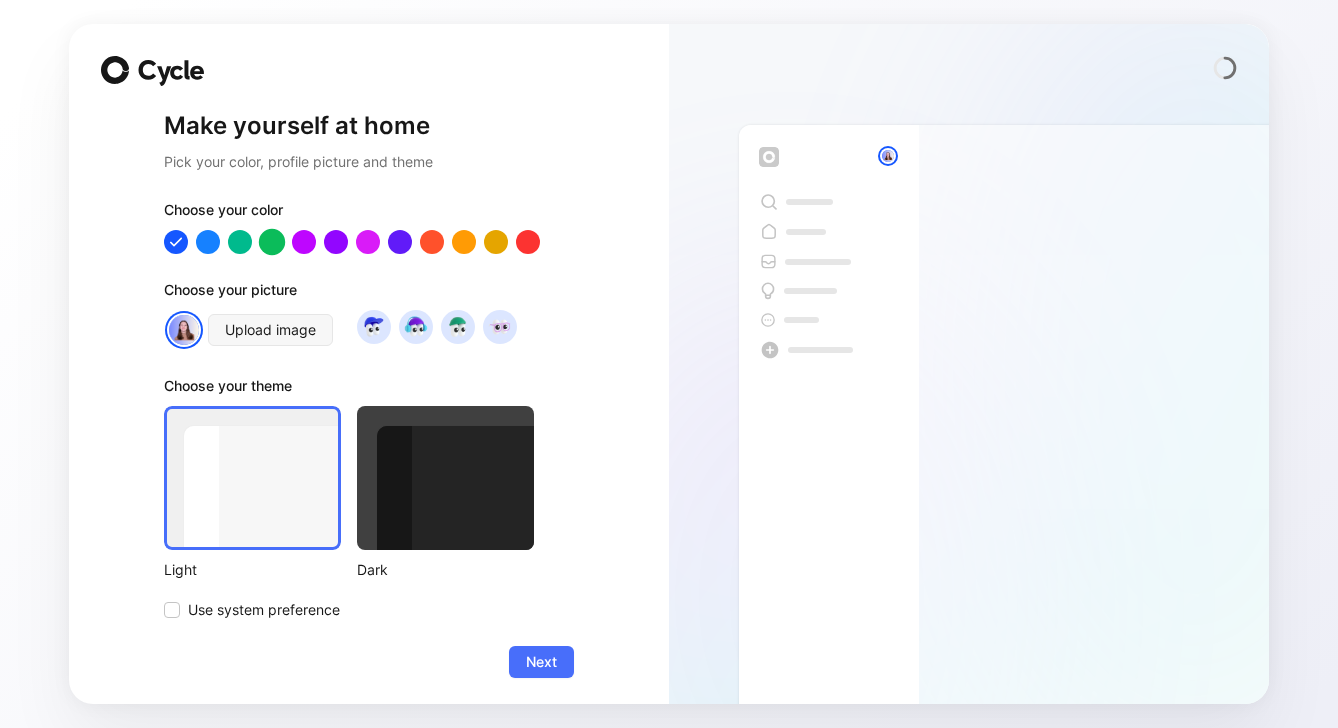 click at bounding box center (272, 242) 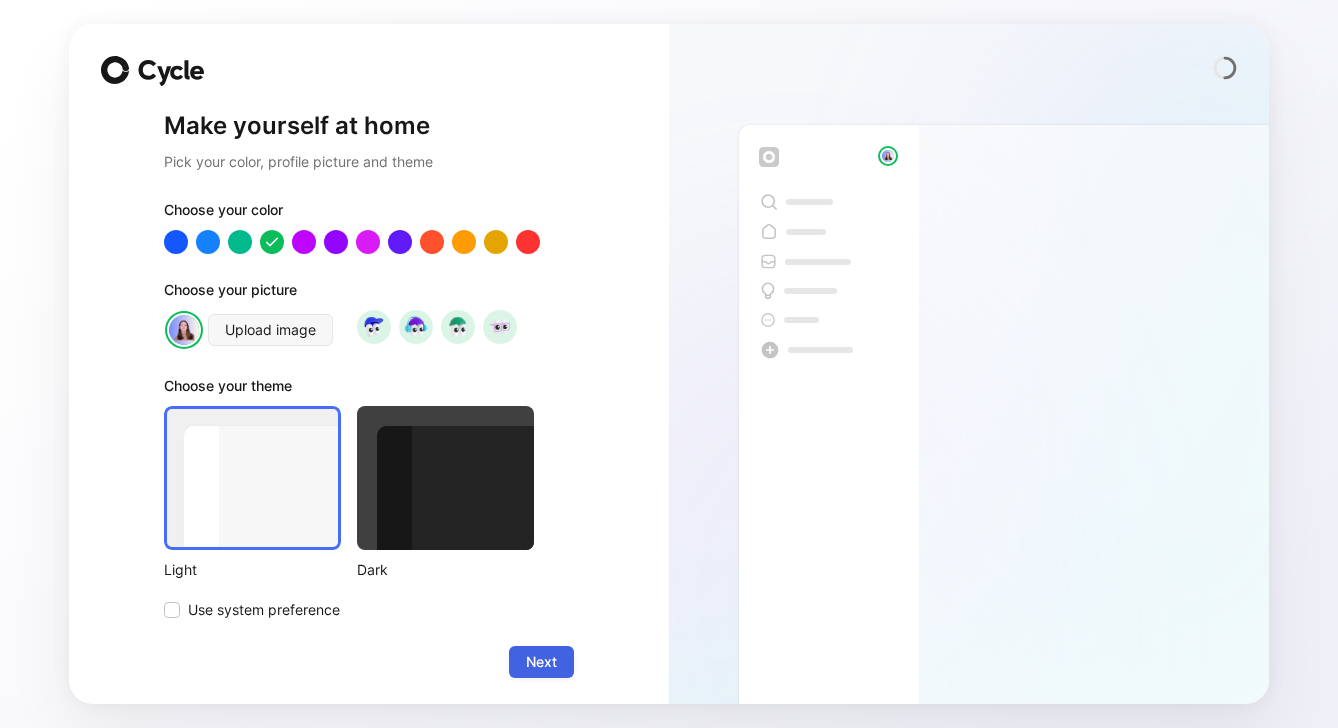 click on "Next" at bounding box center (541, 662) 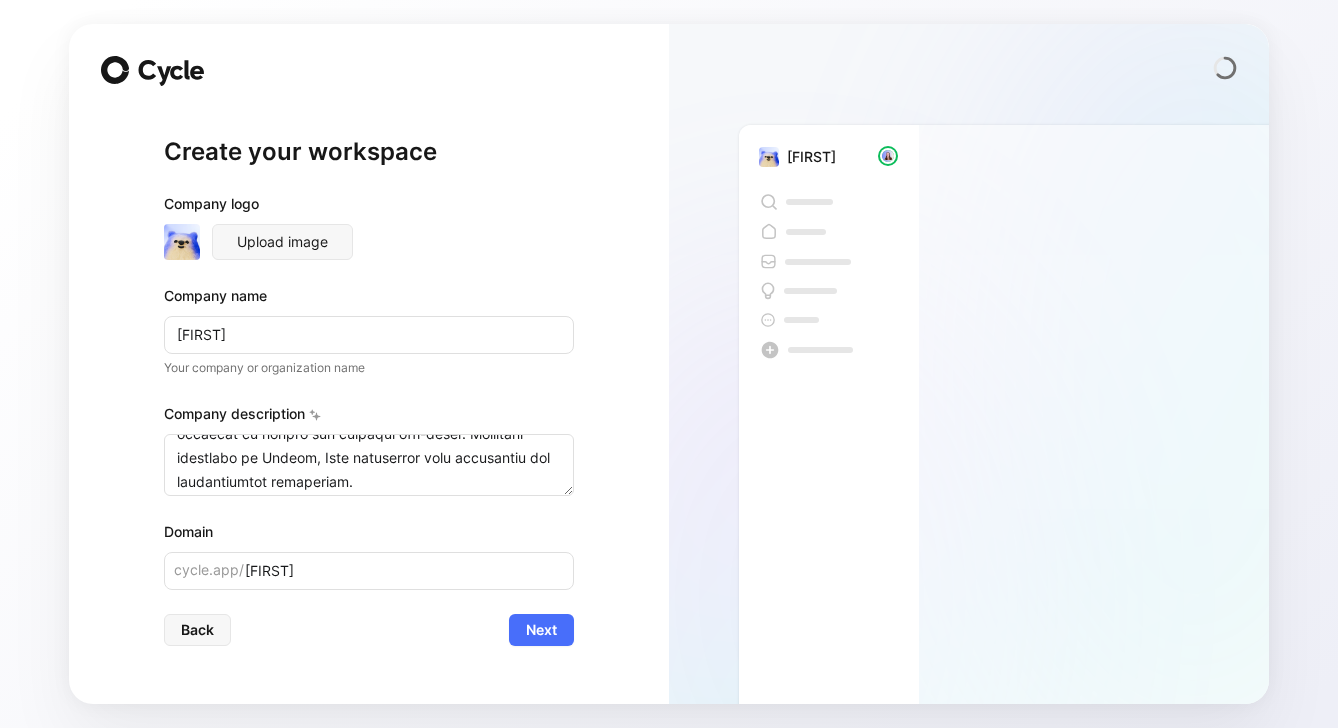 scroll, scrollTop: 136, scrollLeft: 0, axis: vertical 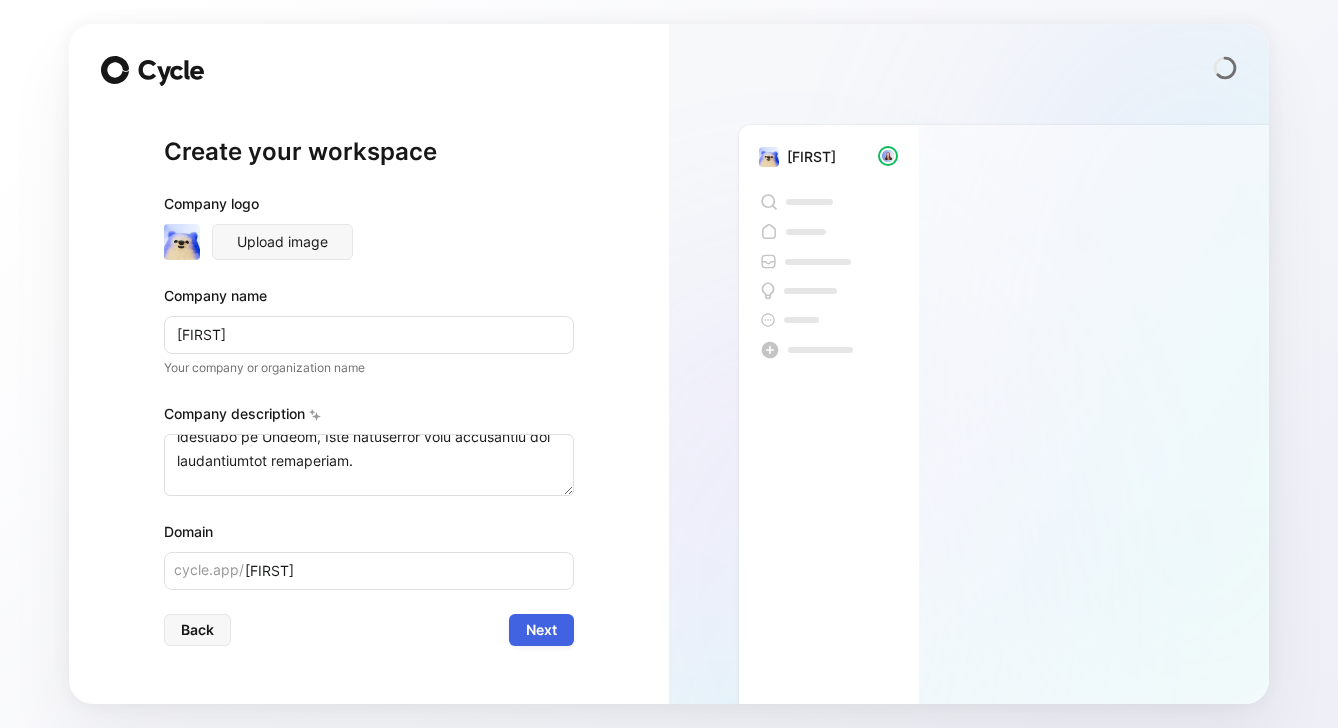 click on "Next" at bounding box center [541, 630] 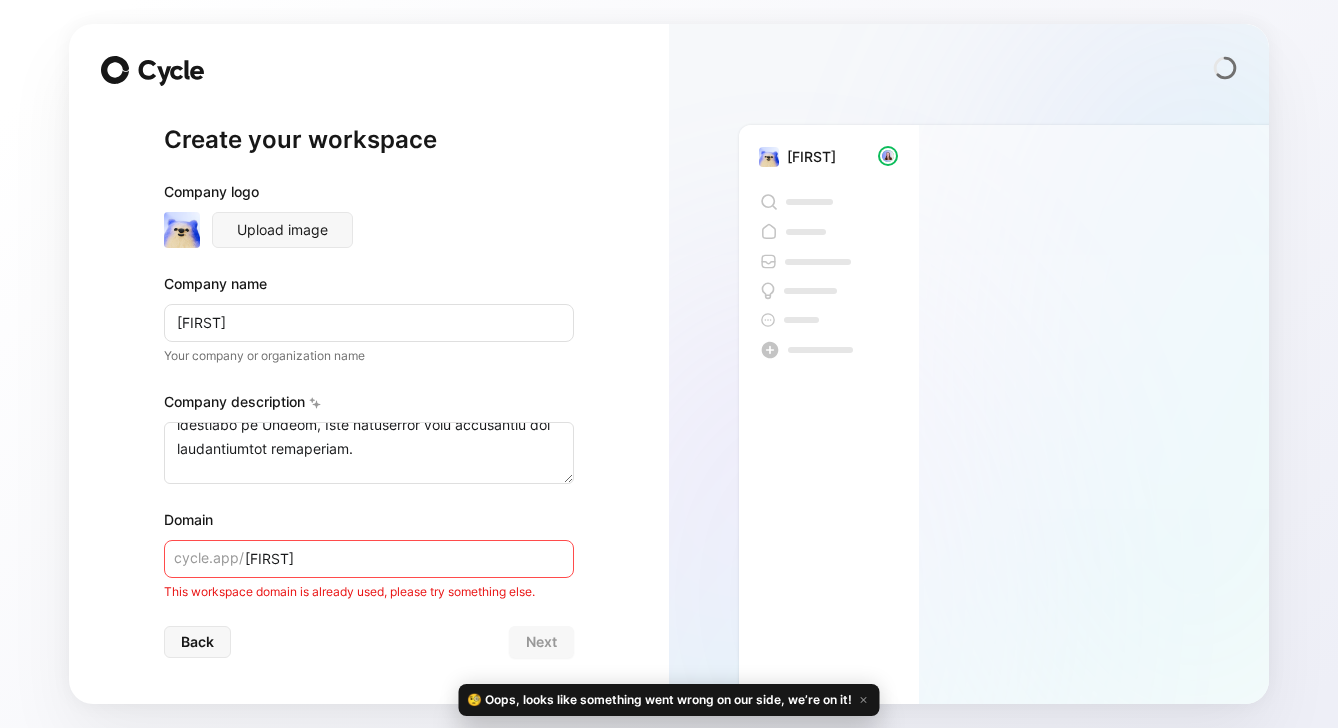 click on "[FIRST]" at bounding box center [369, 559] 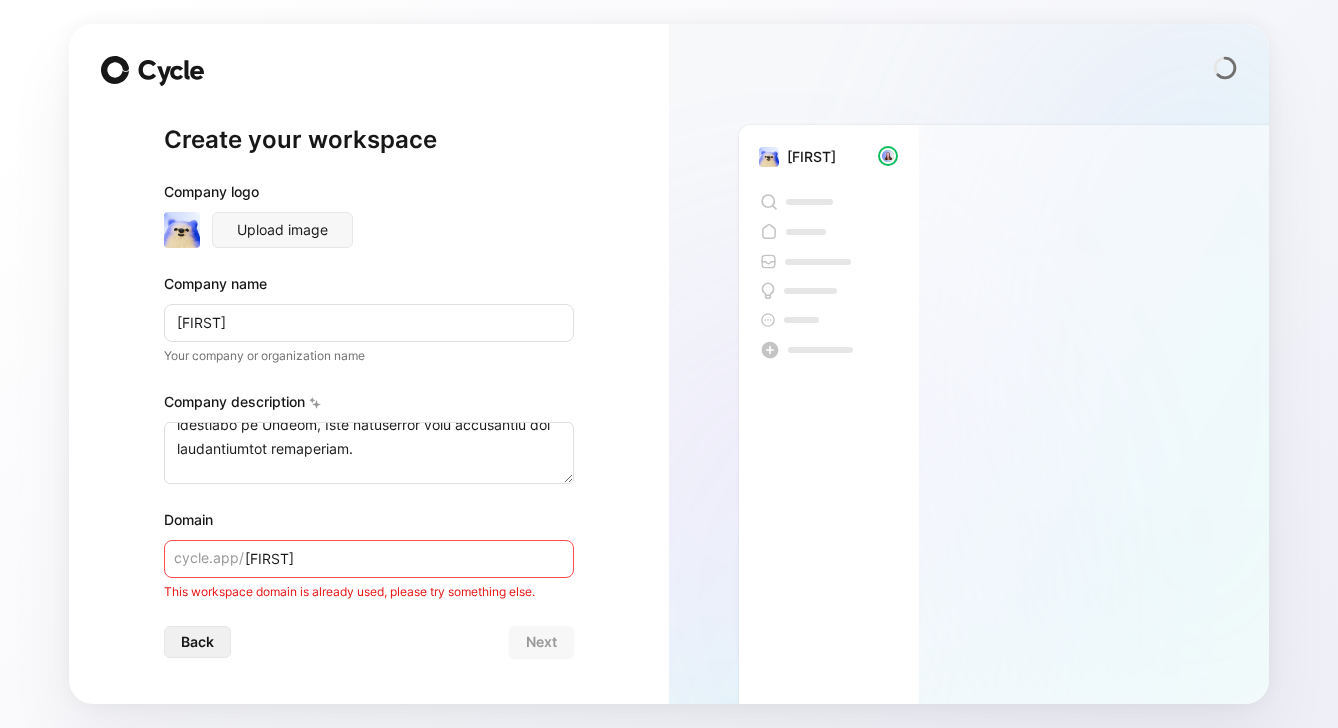 click on "Back" at bounding box center (197, 642) 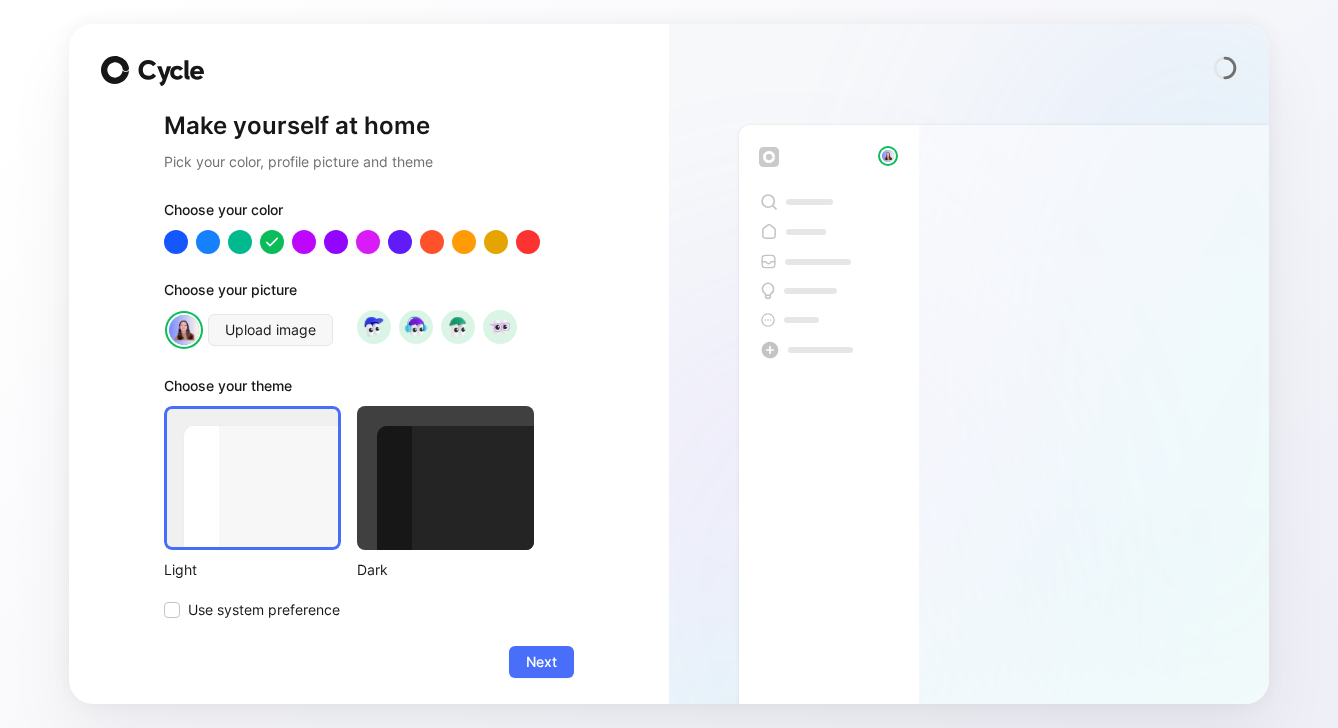 click at bounding box center [445, 478] 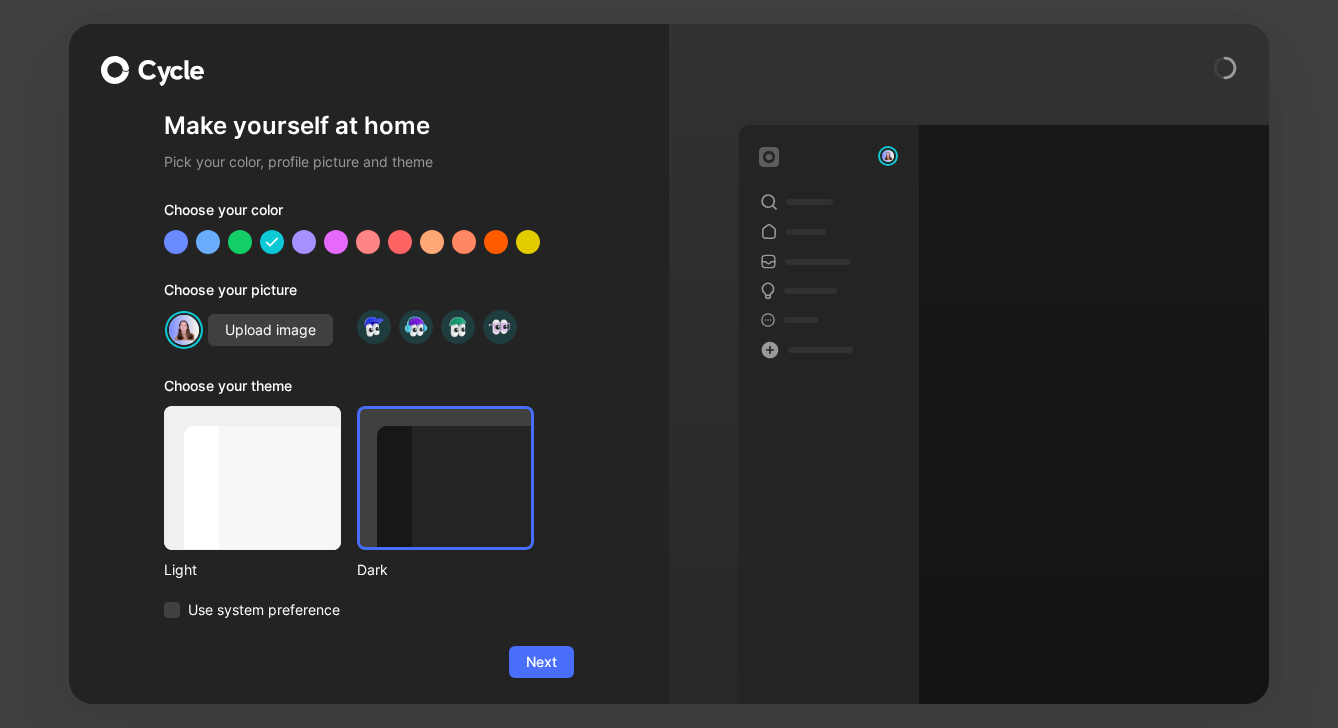 click at bounding box center [252, 478] 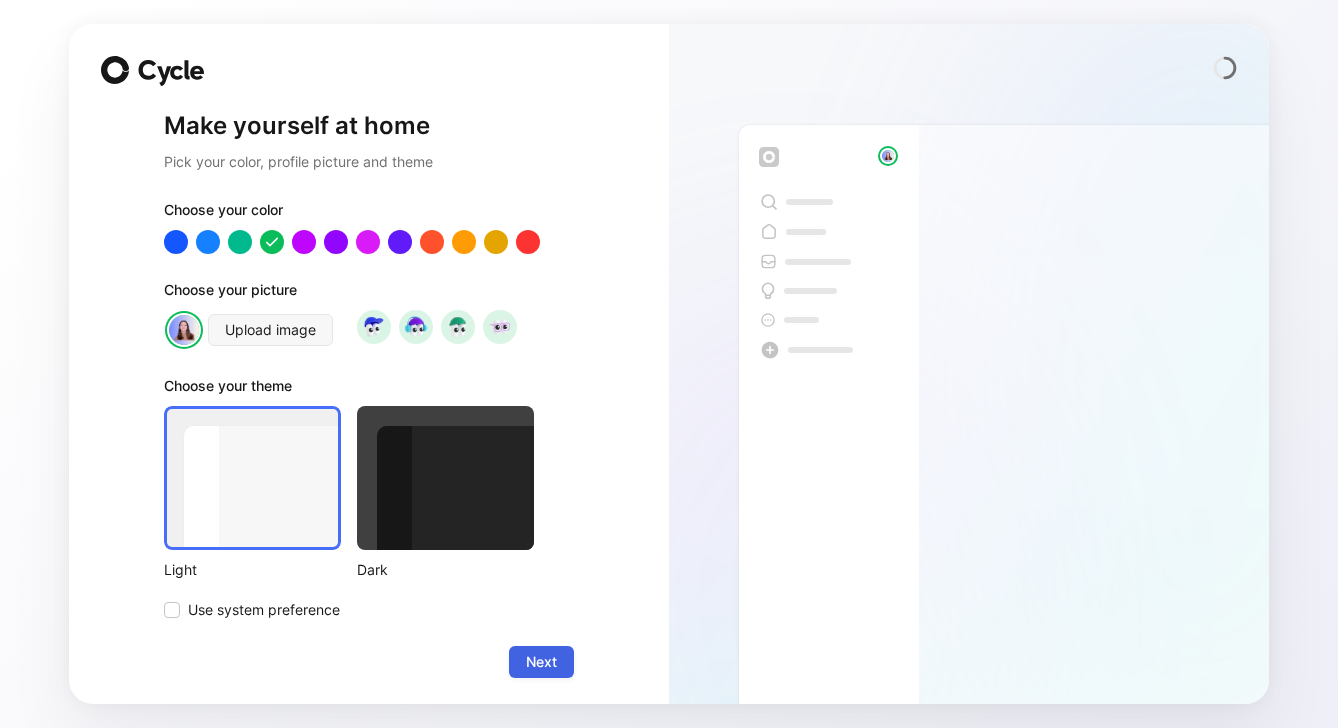 click on "Next" at bounding box center (541, 662) 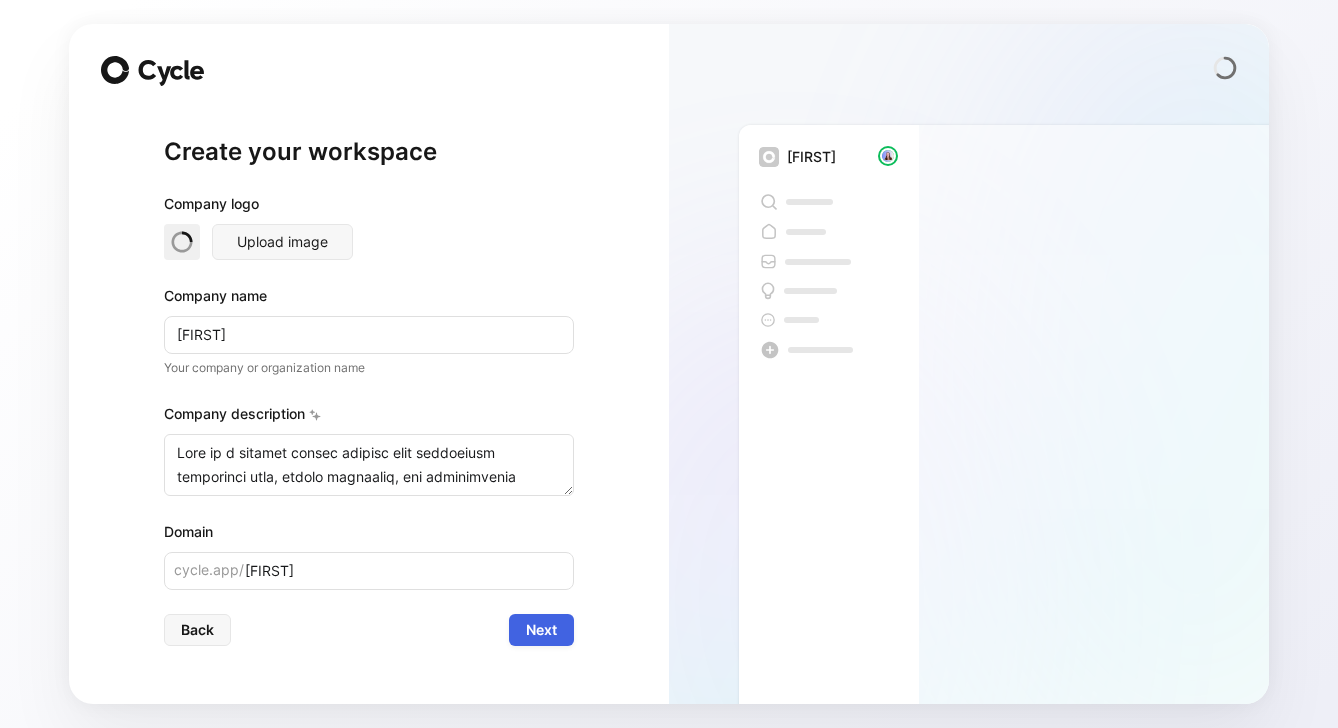 click on "Next" at bounding box center (541, 630) 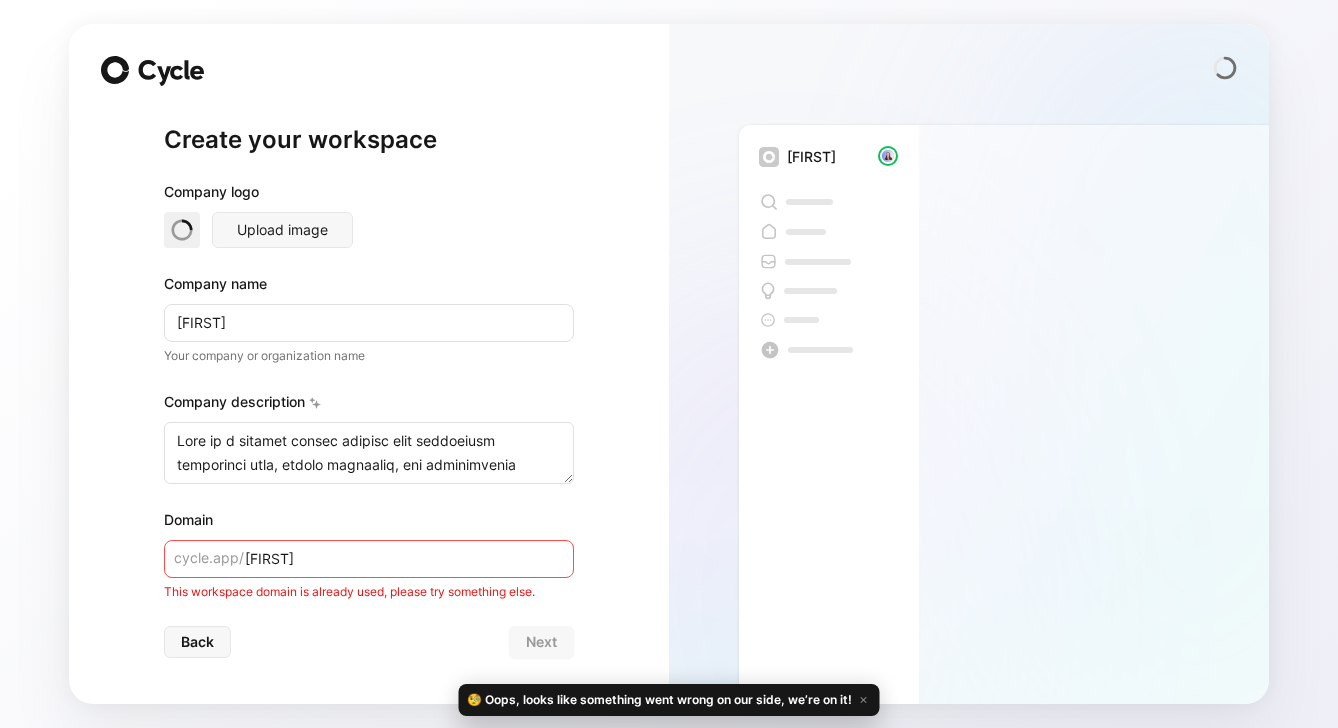click on "[FIRST]" at bounding box center (369, 559) 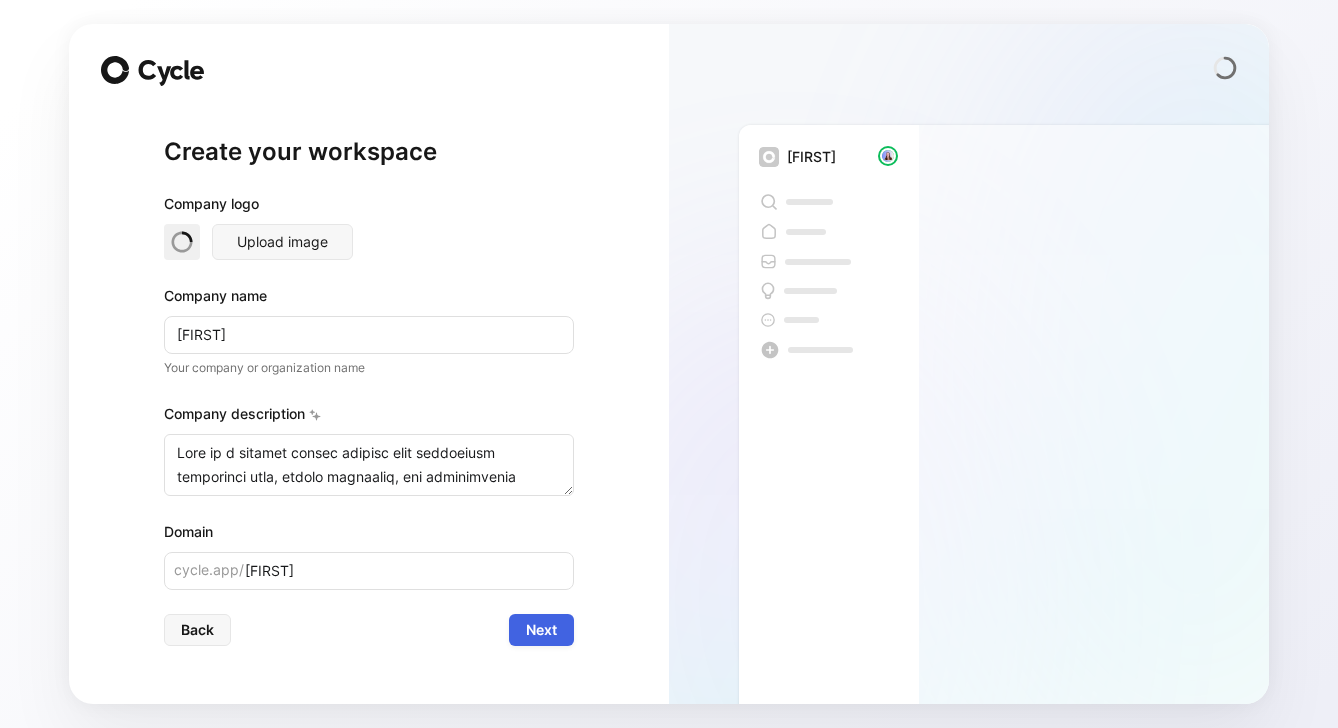 click on "Next" at bounding box center (541, 630) 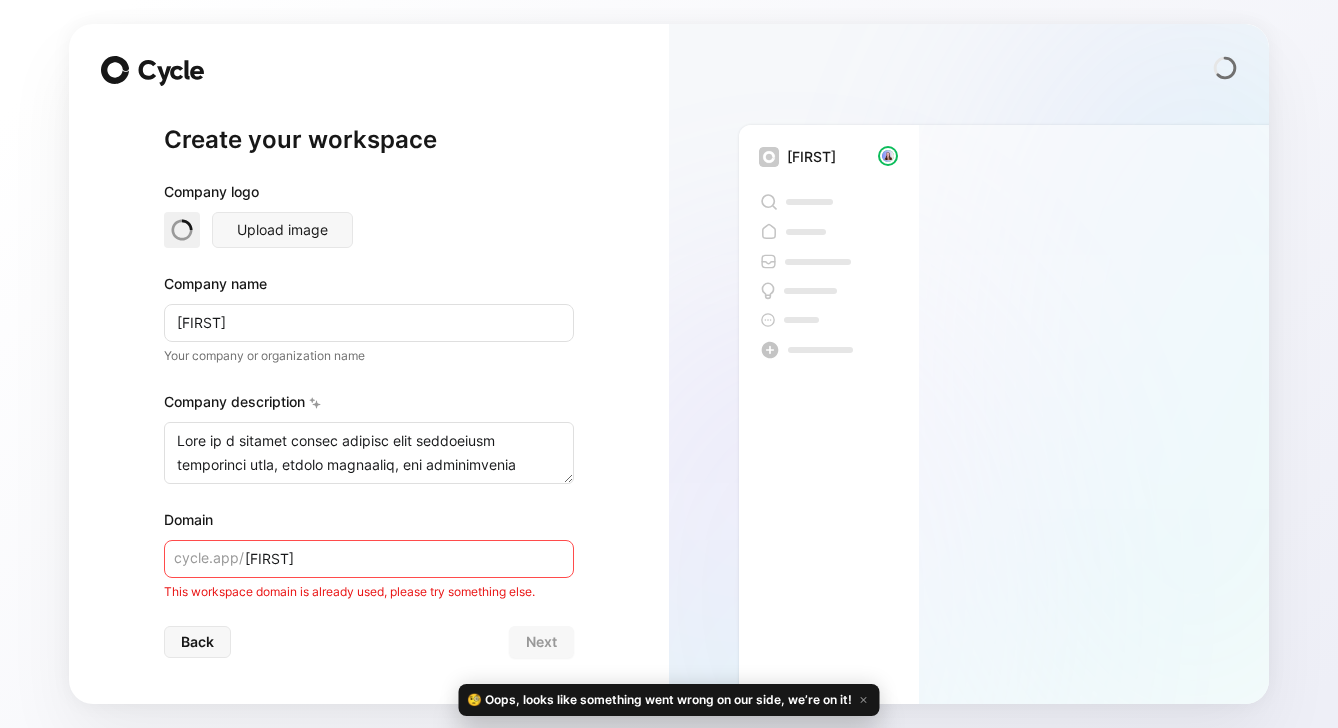 click on "[FIRST]" at bounding box center (369, 559) 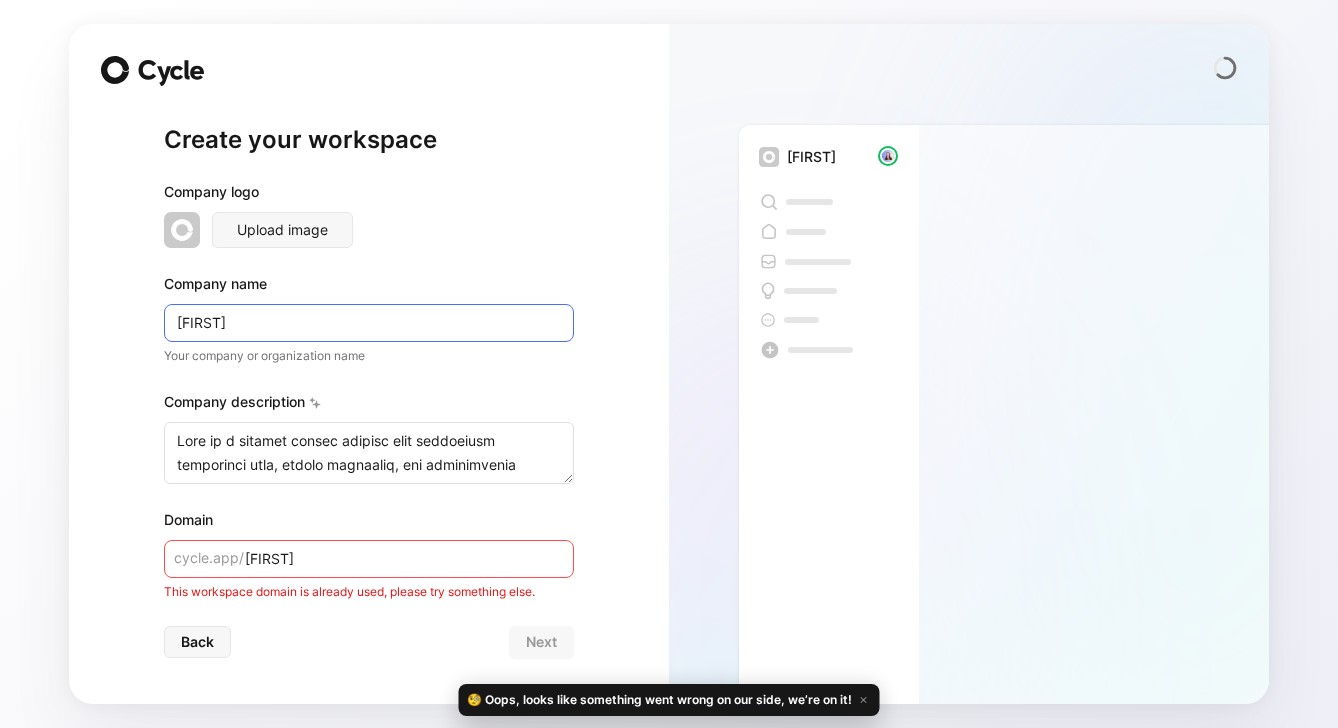 click on "[FIRST]" at bounding box center (369, 323) 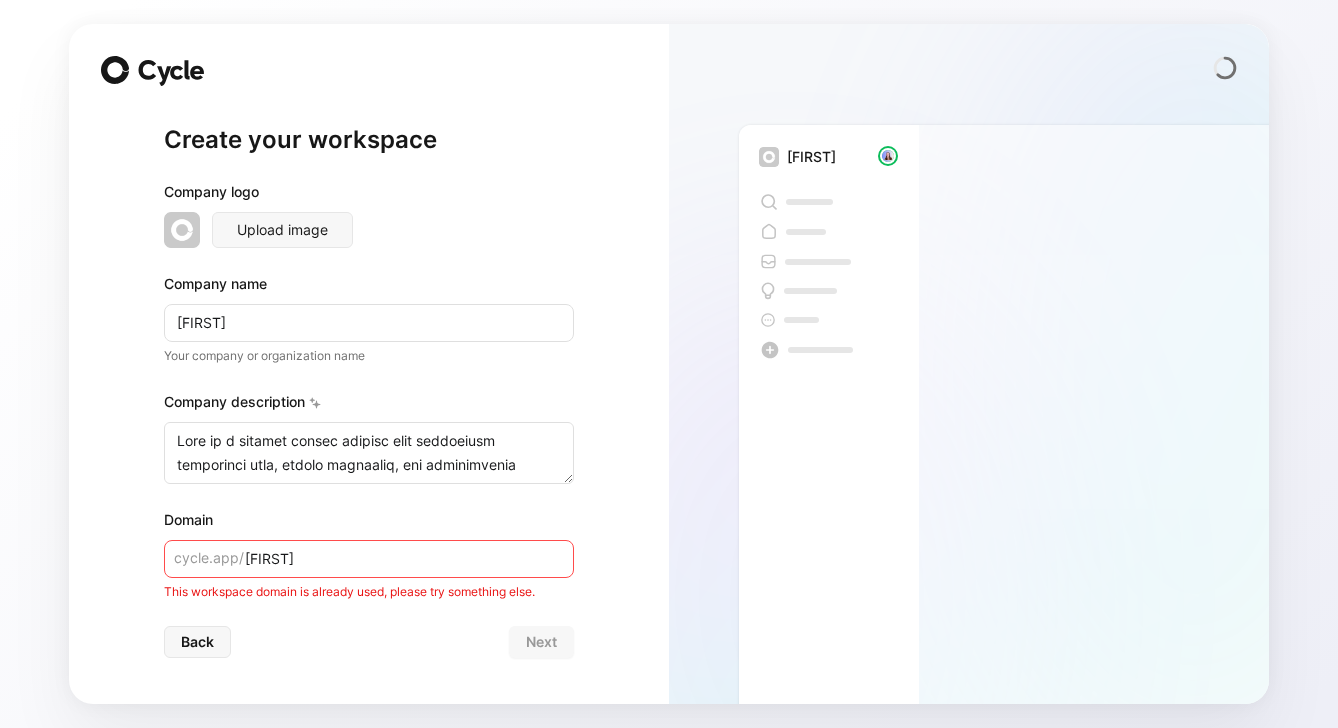 click on "[FIRST]" at bounding box center [369, 559] 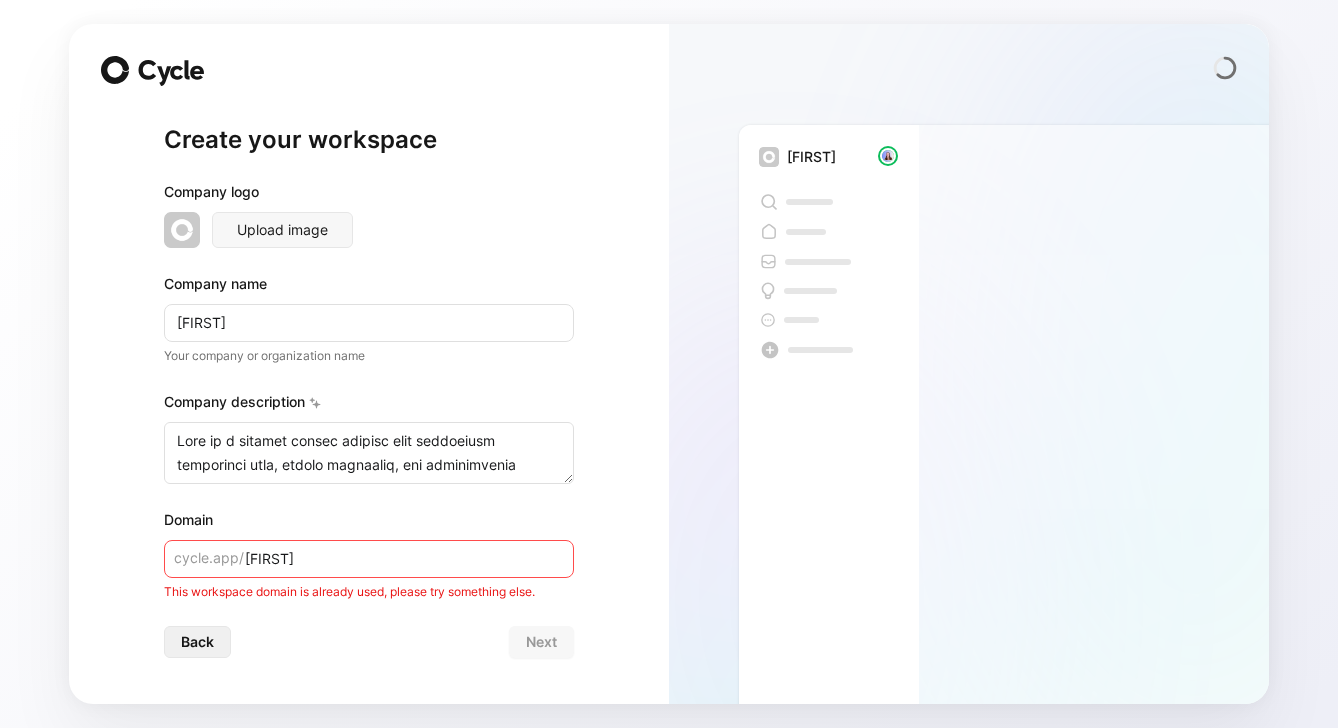 click on "Back" at bounding box center (197, 642) 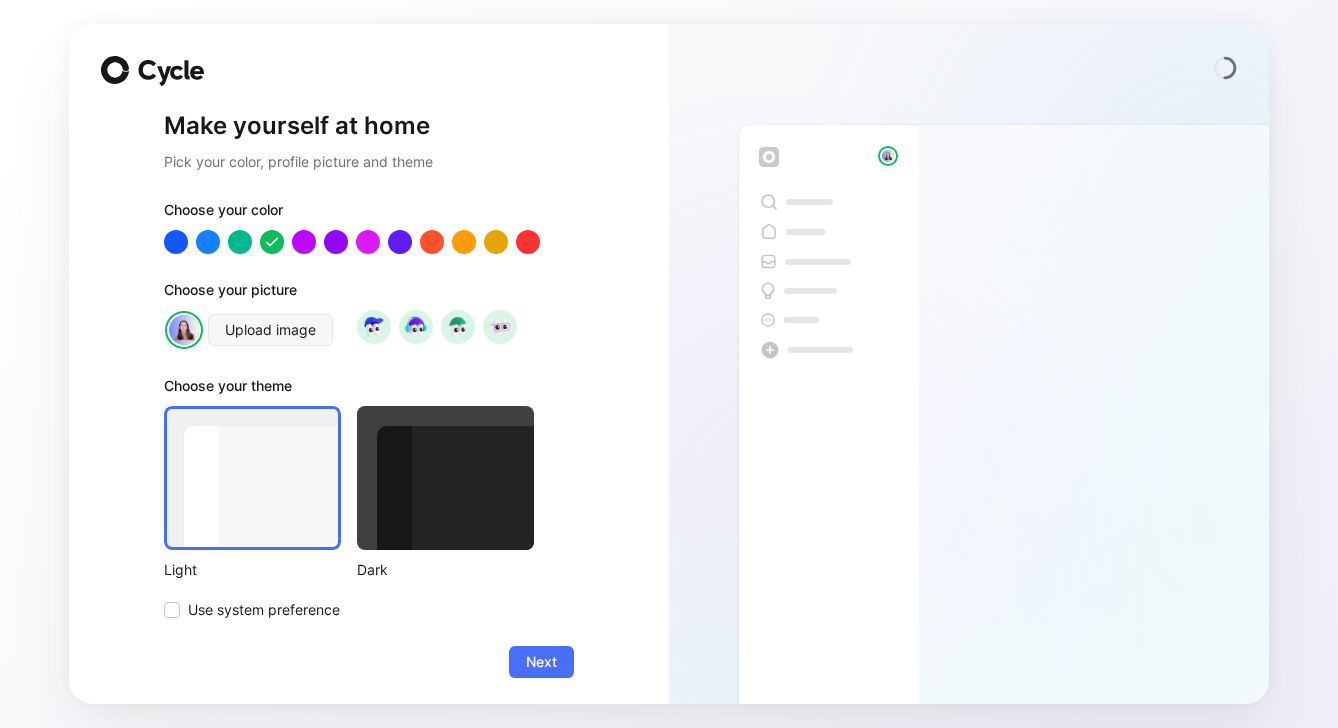 click at bounding box center (115, 70) 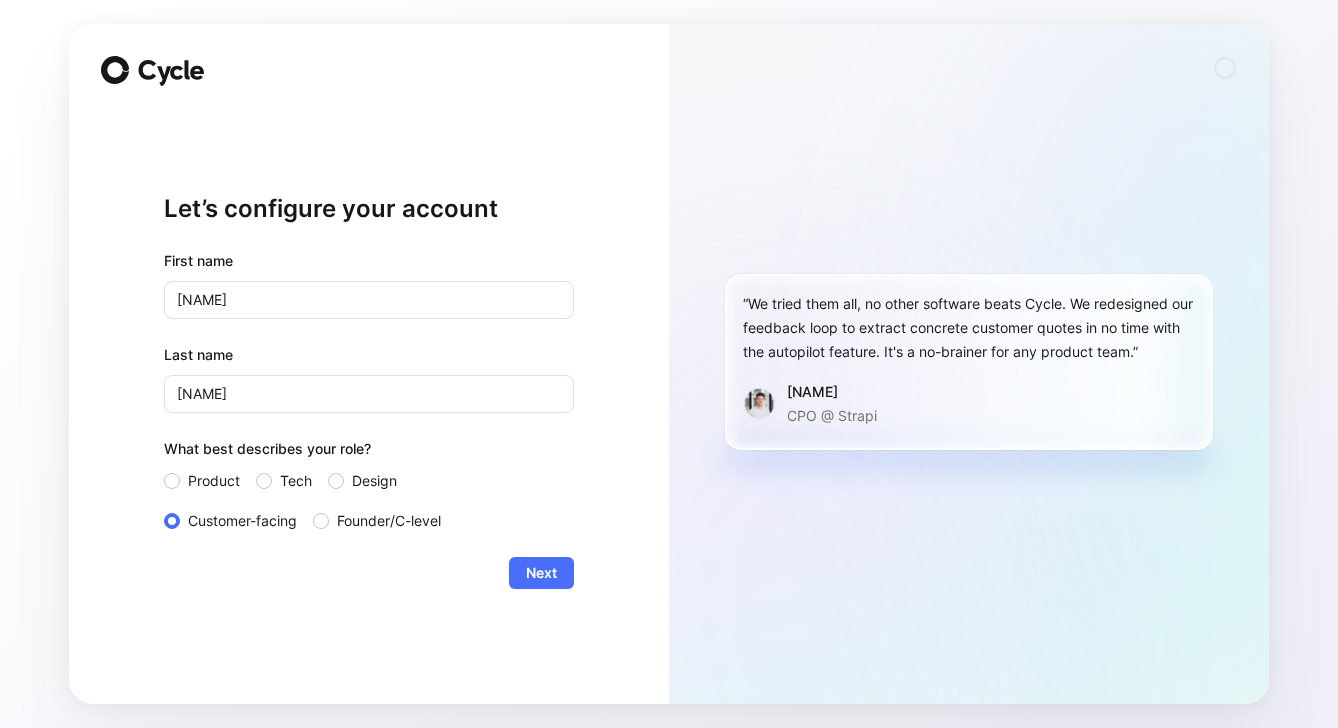 scroll, scrollTop: 0, scrollLeft: 0, axis: both 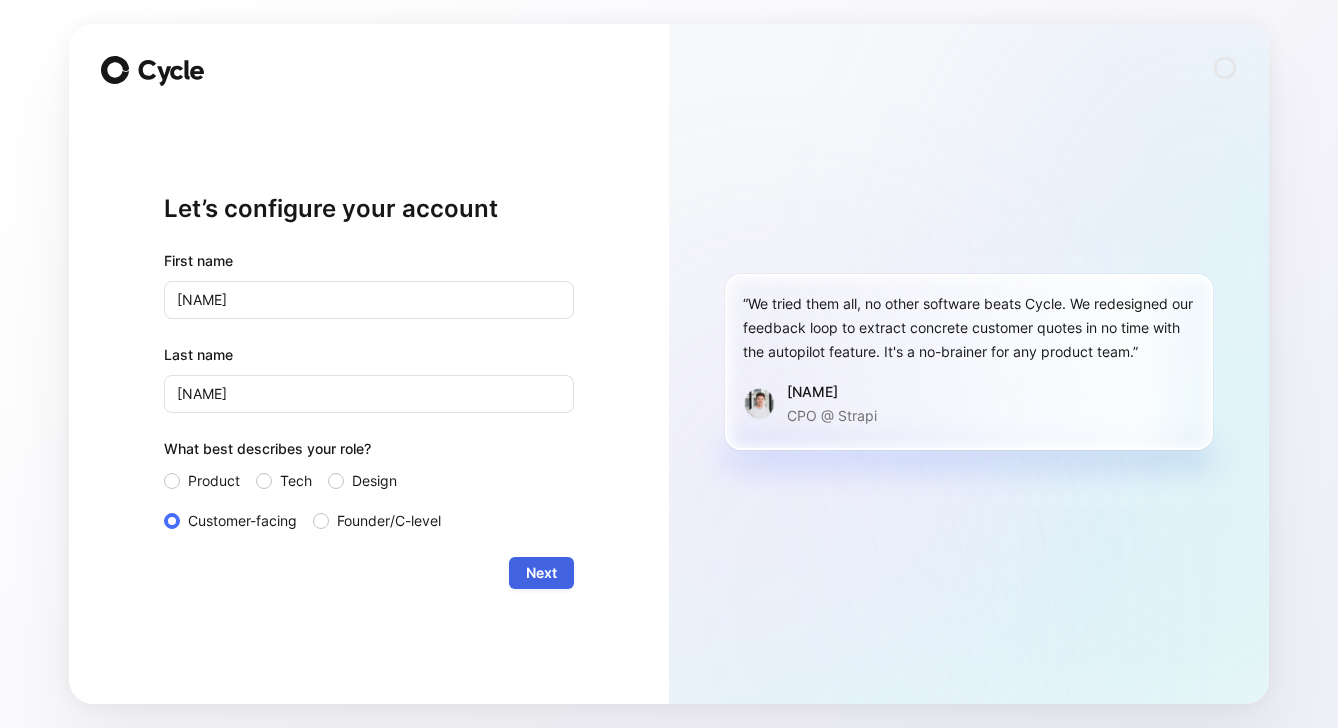 click on "Next" at bounding box center [541, 573] 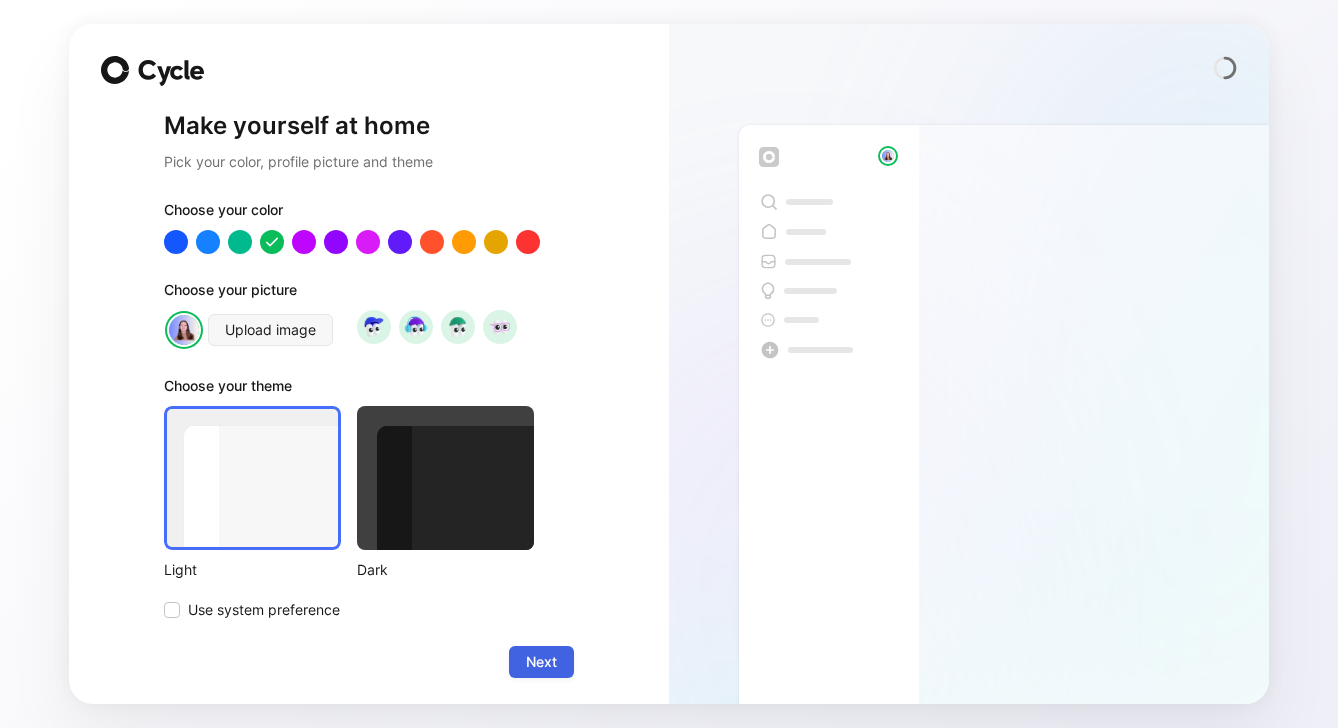 click on "Next" at bounding box center (541, 662) 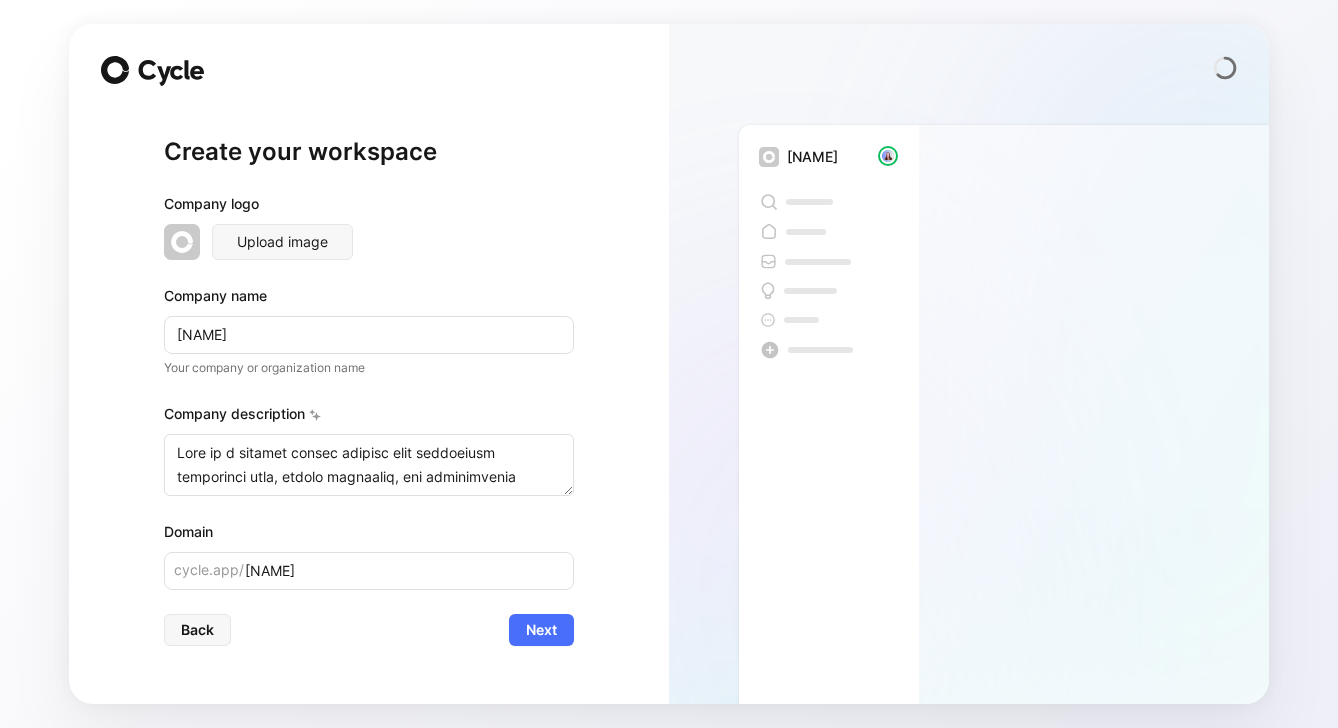 click on "Create your workspace Company logo Upload image Company name Alan Your company or organization name Company description Domain alan cycle.app/ Back Next" at bounding box center [369, 391] 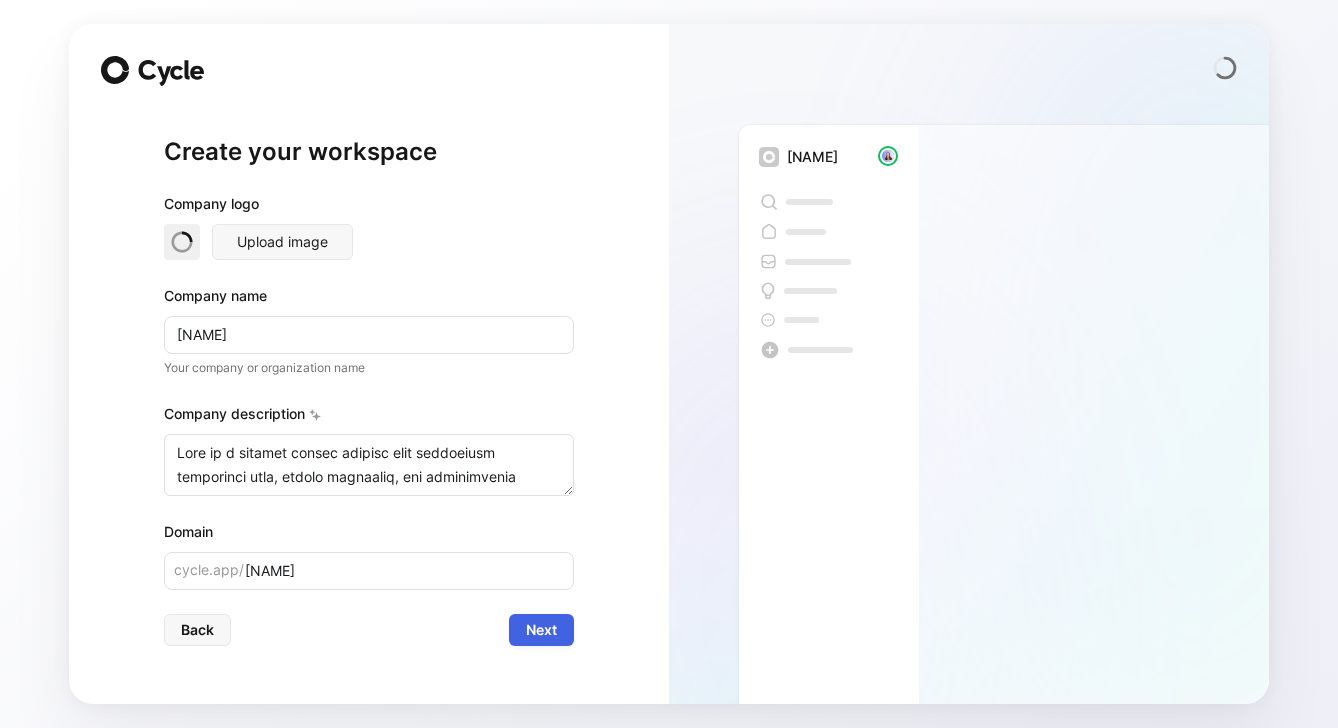 click on "Next" at bounding box center [541, 630] 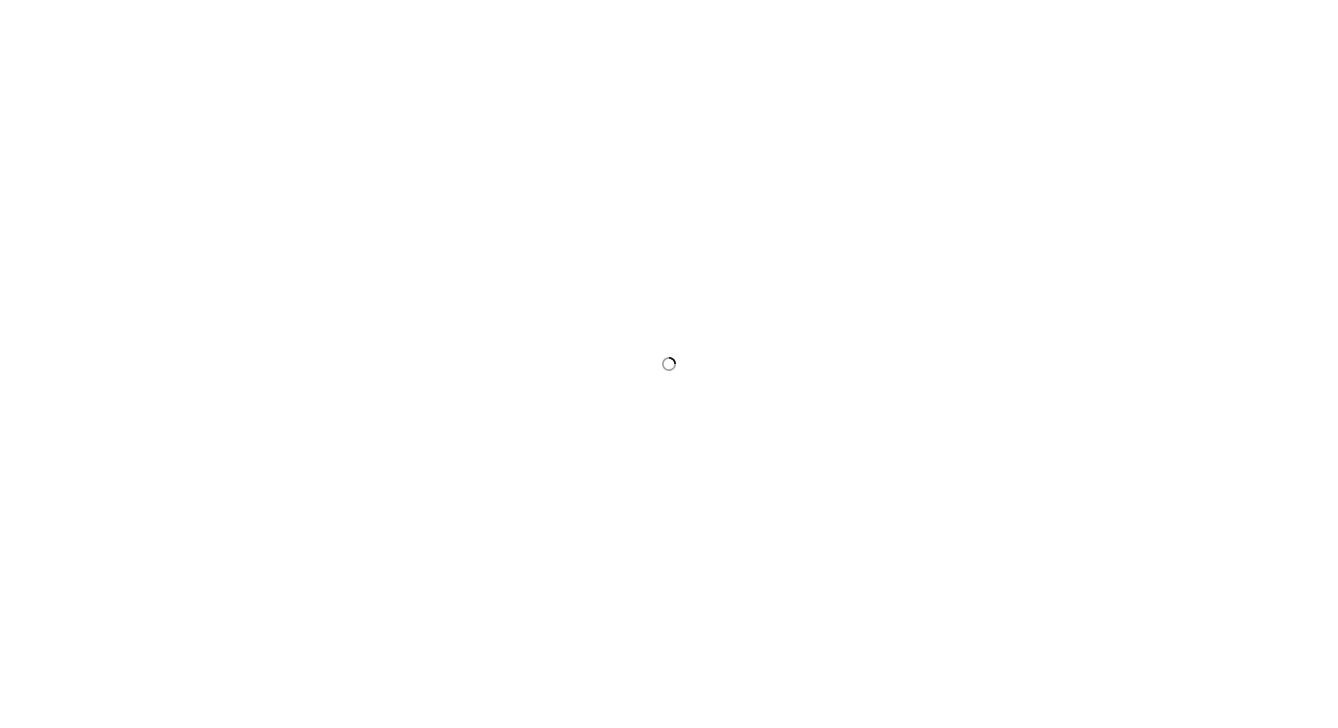 scroll, scrollTop: 0, scrollLeft: 0, axis: both 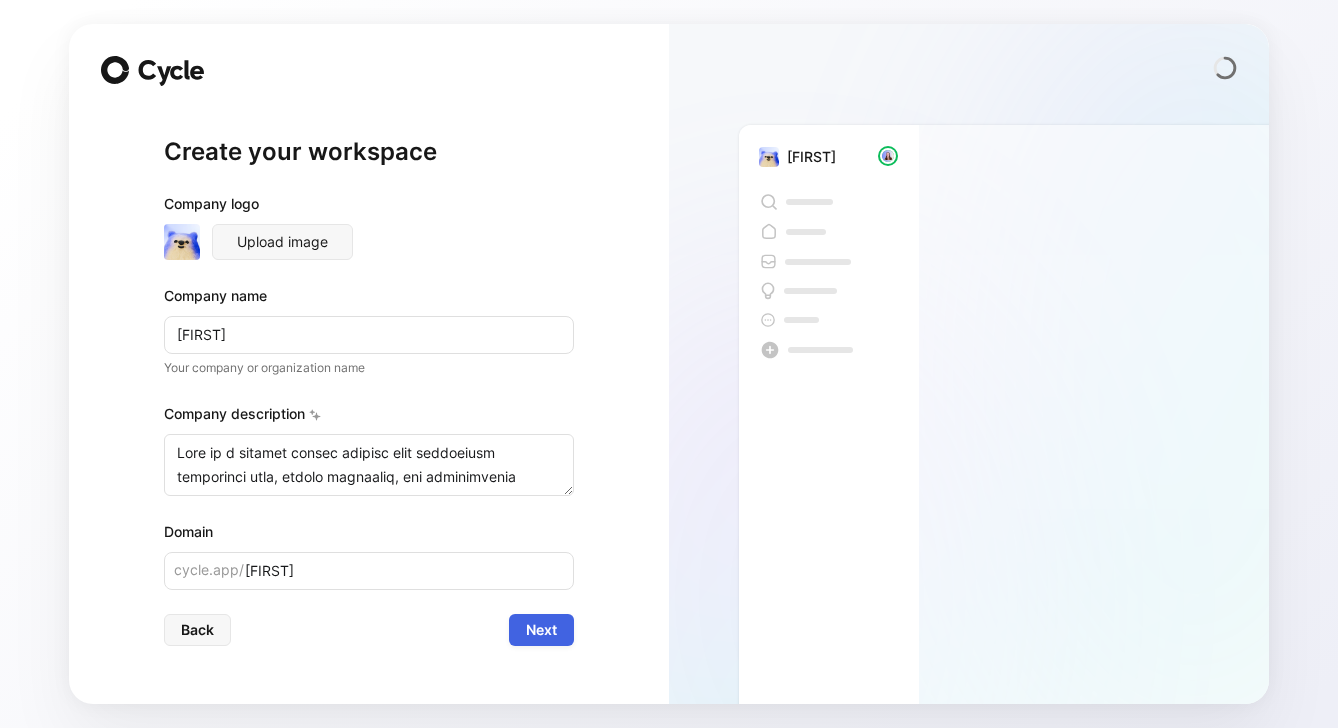 click on "Next" at bounding box center (541, 630) 